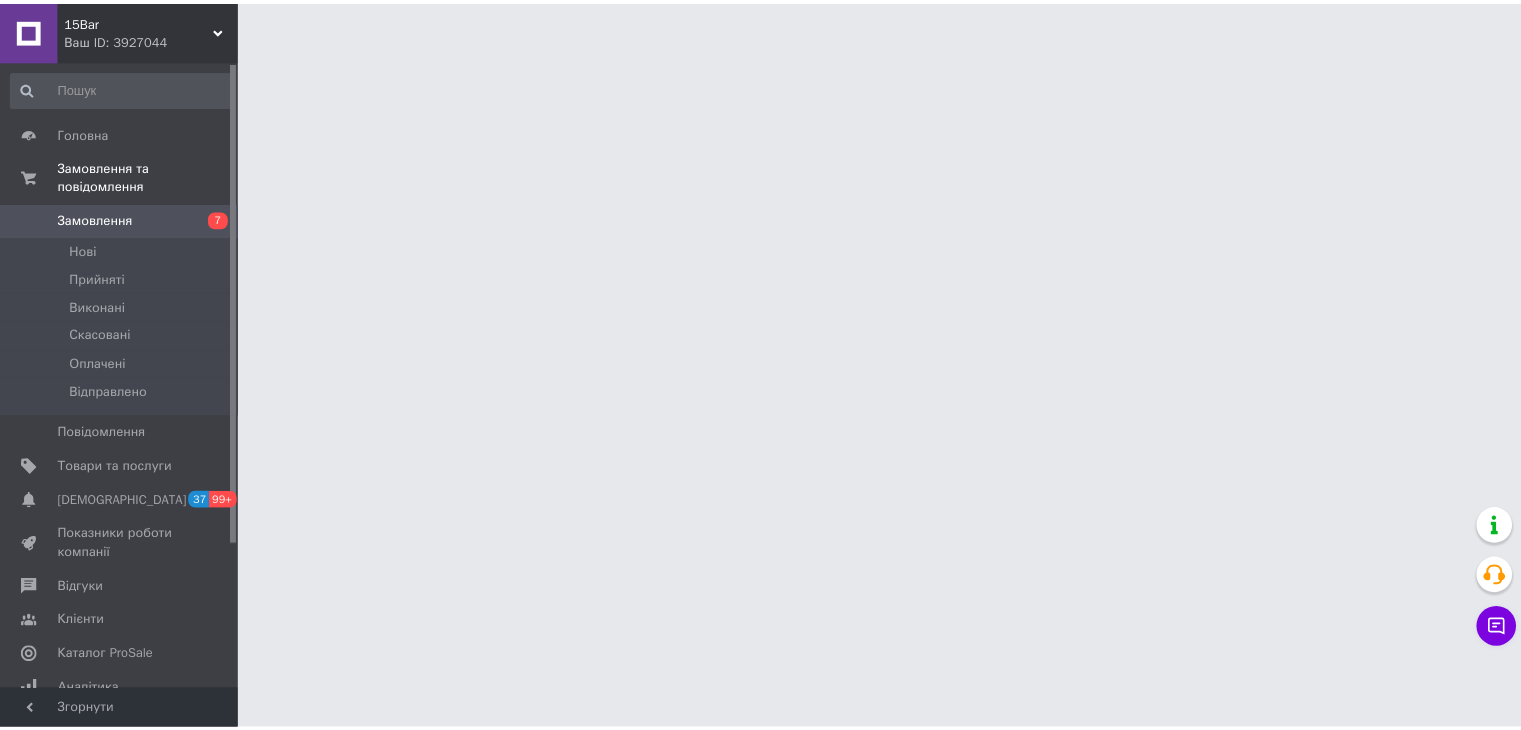 scroll, scrollTop: 0, scrollLeft: 0, axis: both 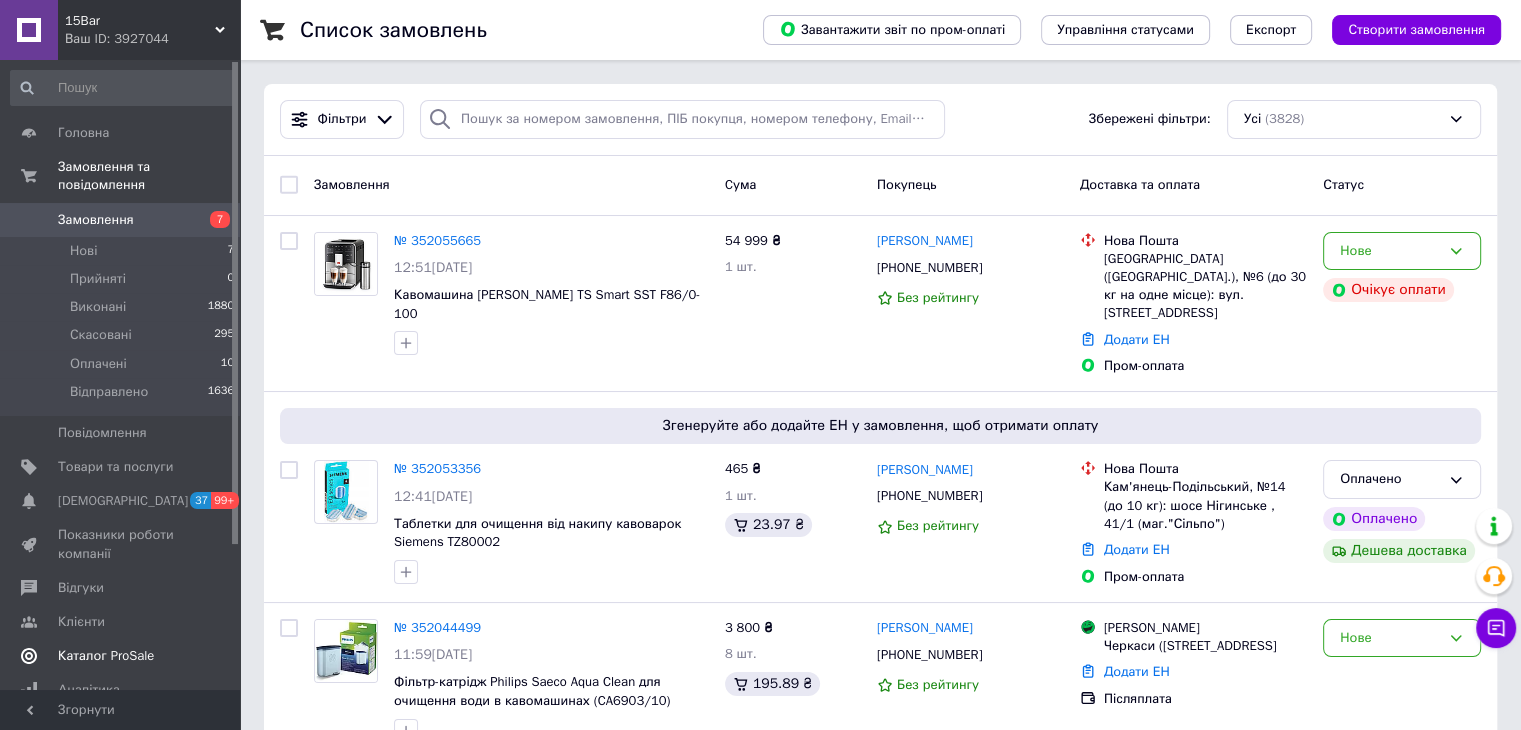 click on "Каталог ProSale" at bounding box center (106, 656) 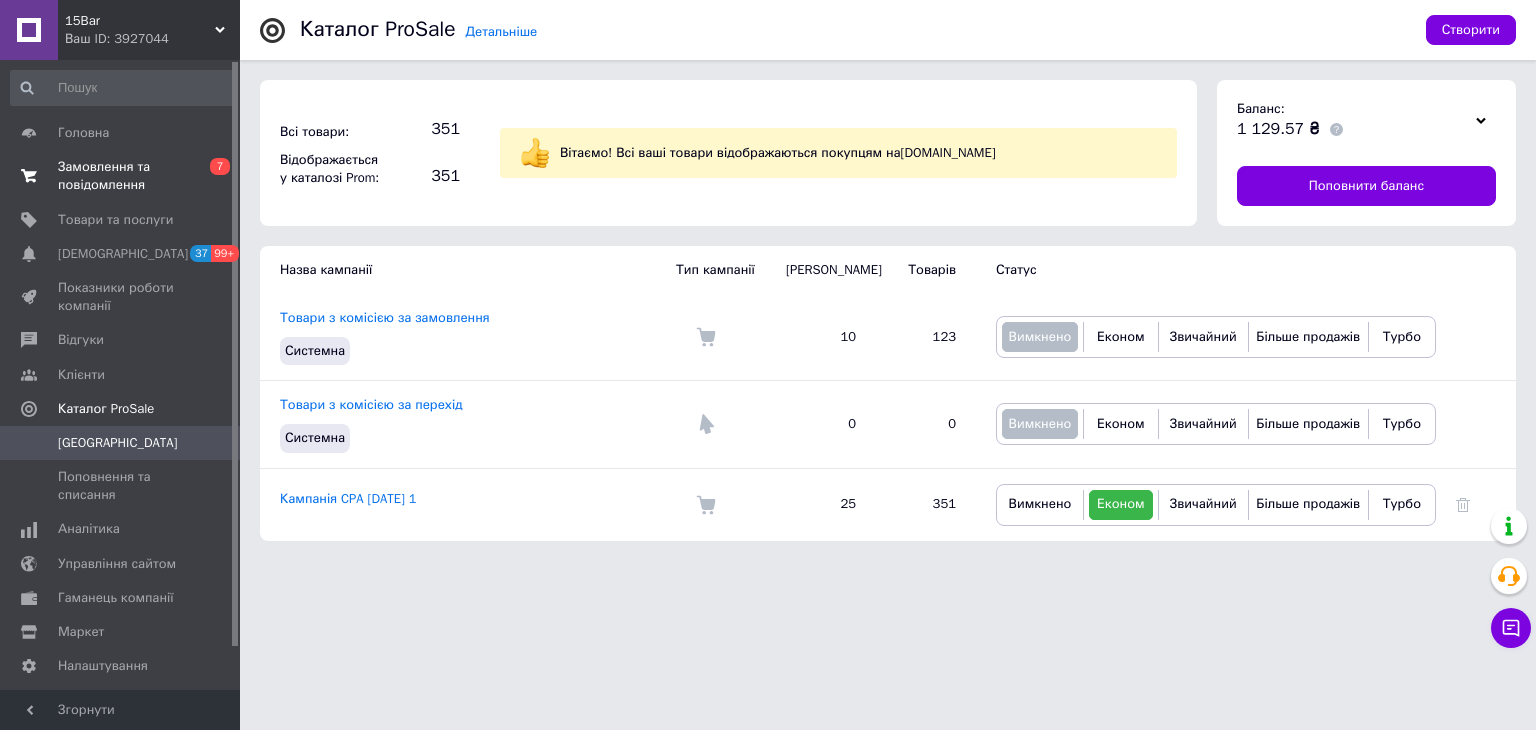 click on "Замовлення та повідомлення" at bounding box center [121, 176] 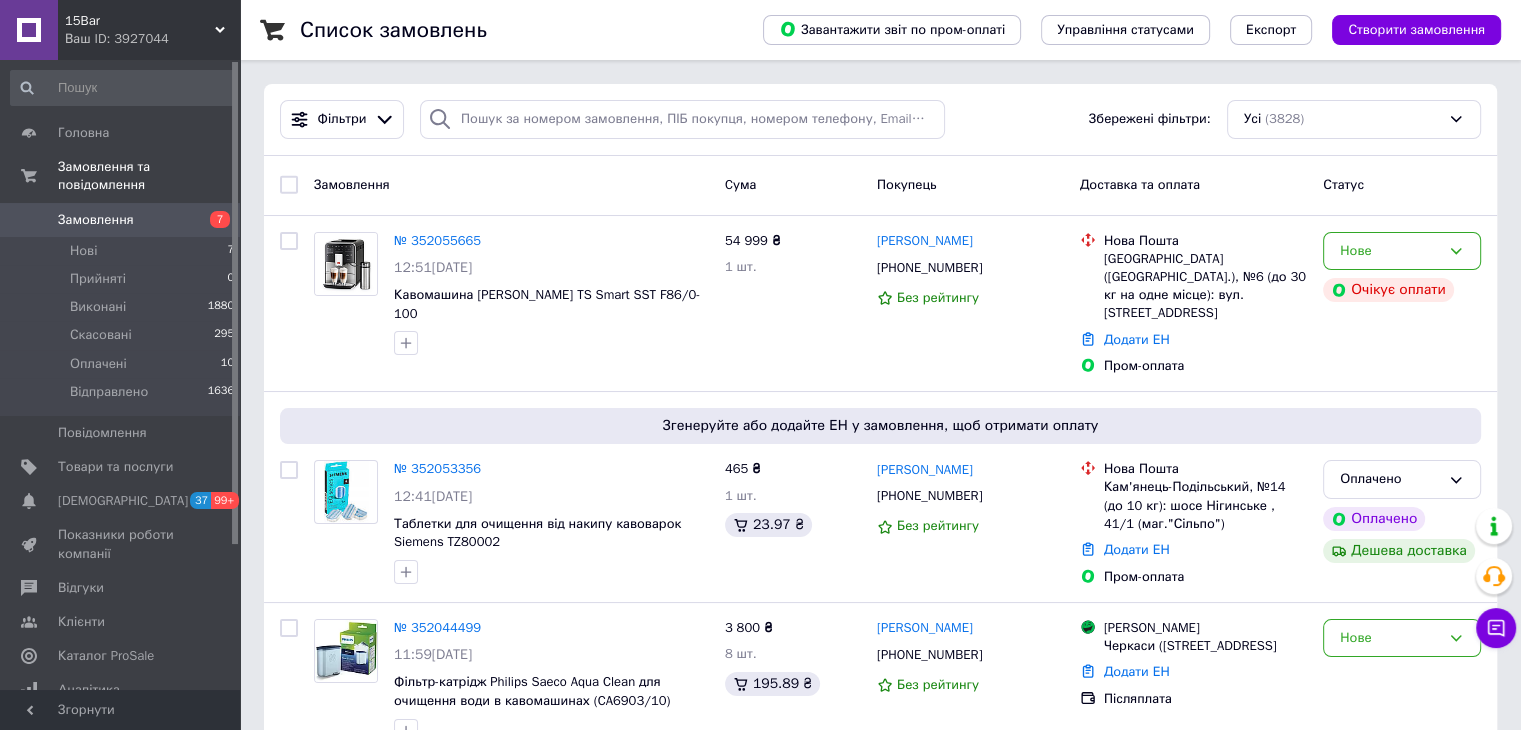 click on "Замовлення" at bounding box center (96, 220) 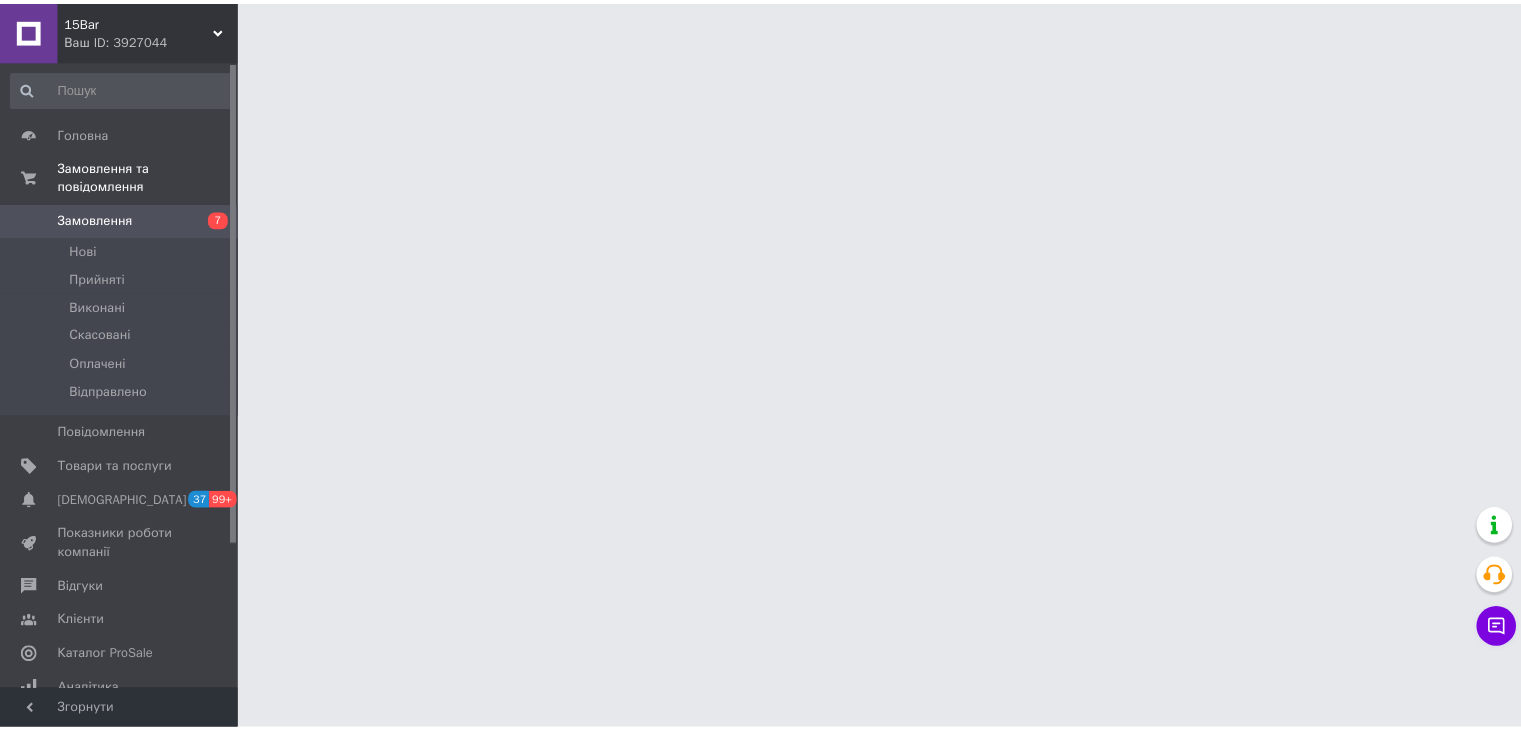 scroll, scrollTop: 0, scrollLeft: 0, axis: both 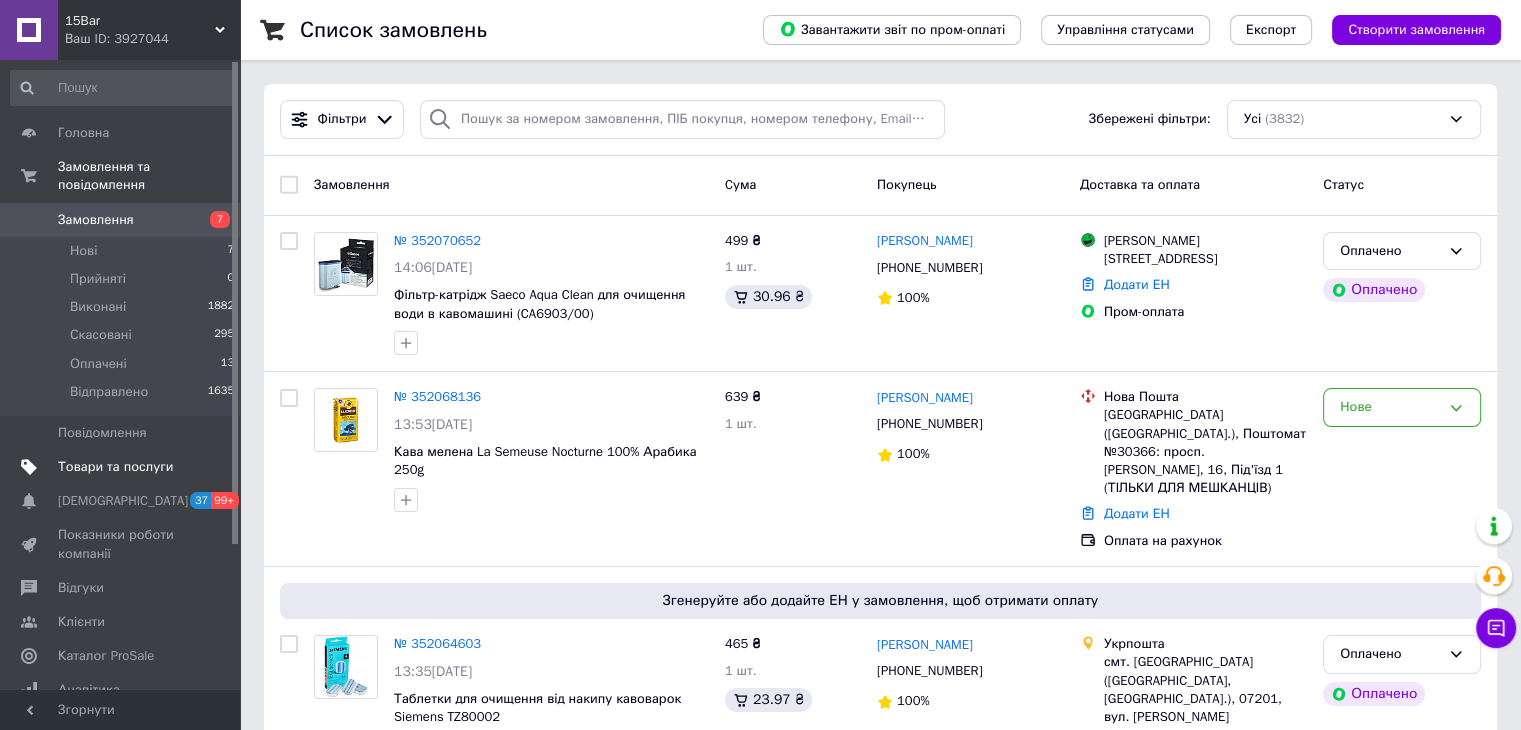 click on "Товари та послуги" at bounding box center [115, 467] 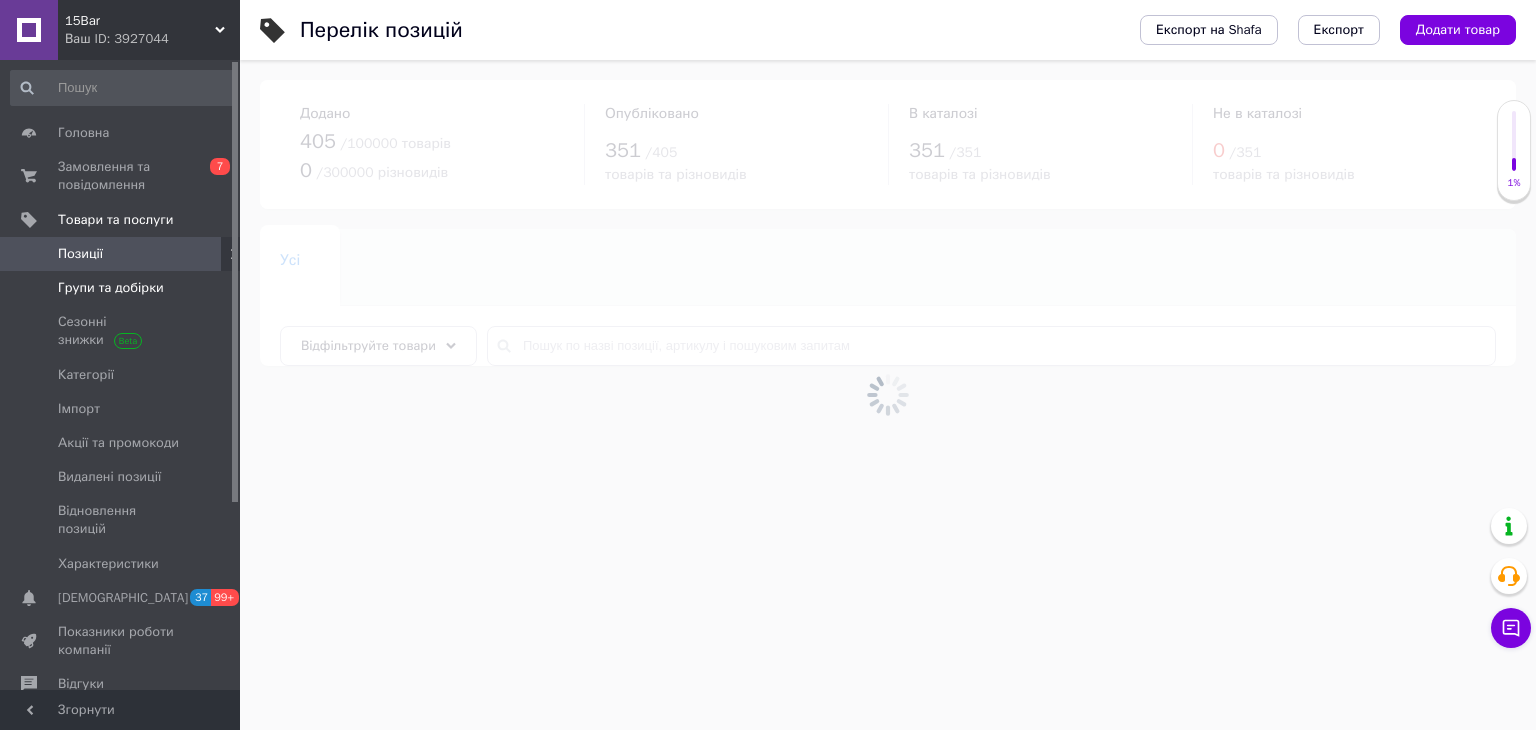 click on "Групи та добірки" at bounding box center (111, 288) 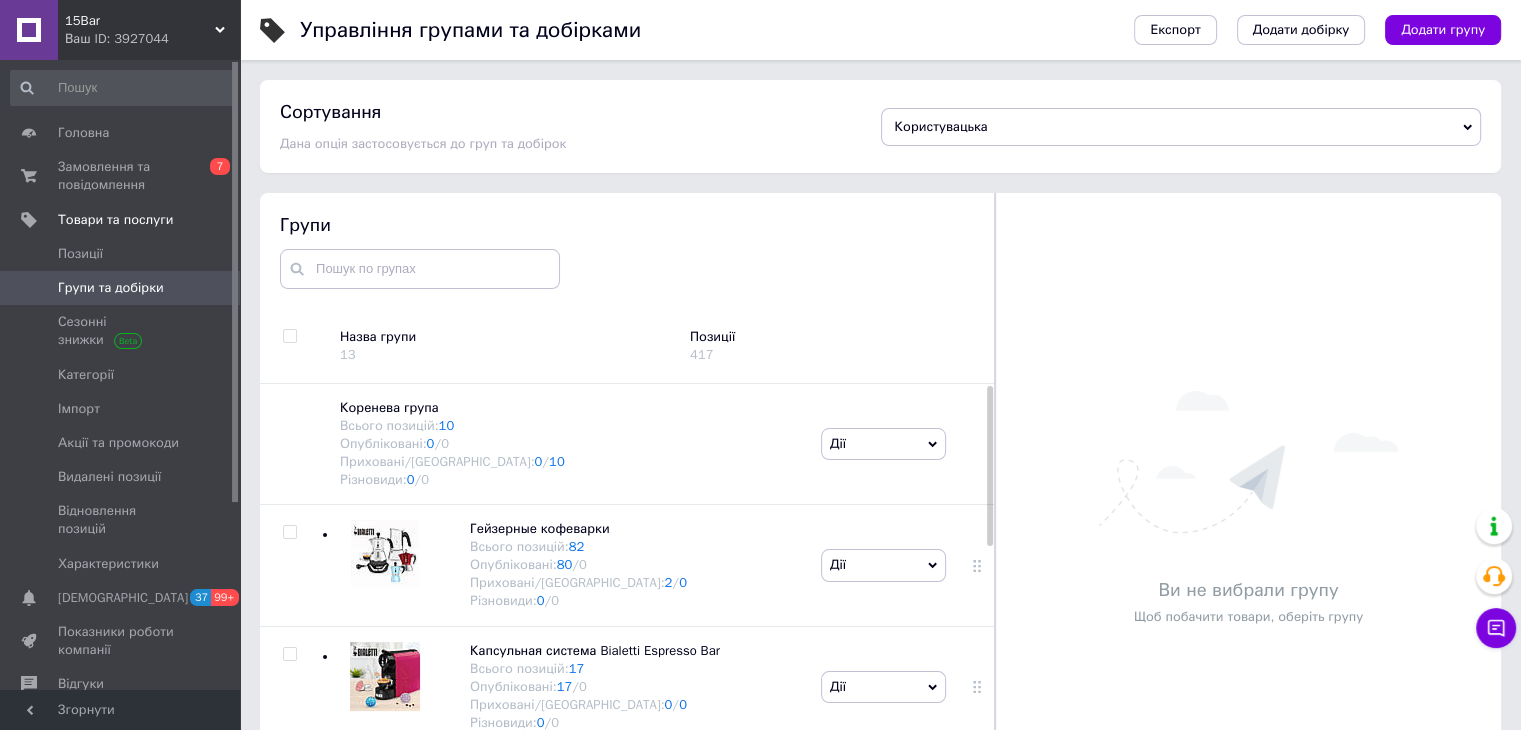 scroll, scrollTop: 113, scrollLeft: 0, axis: vertical 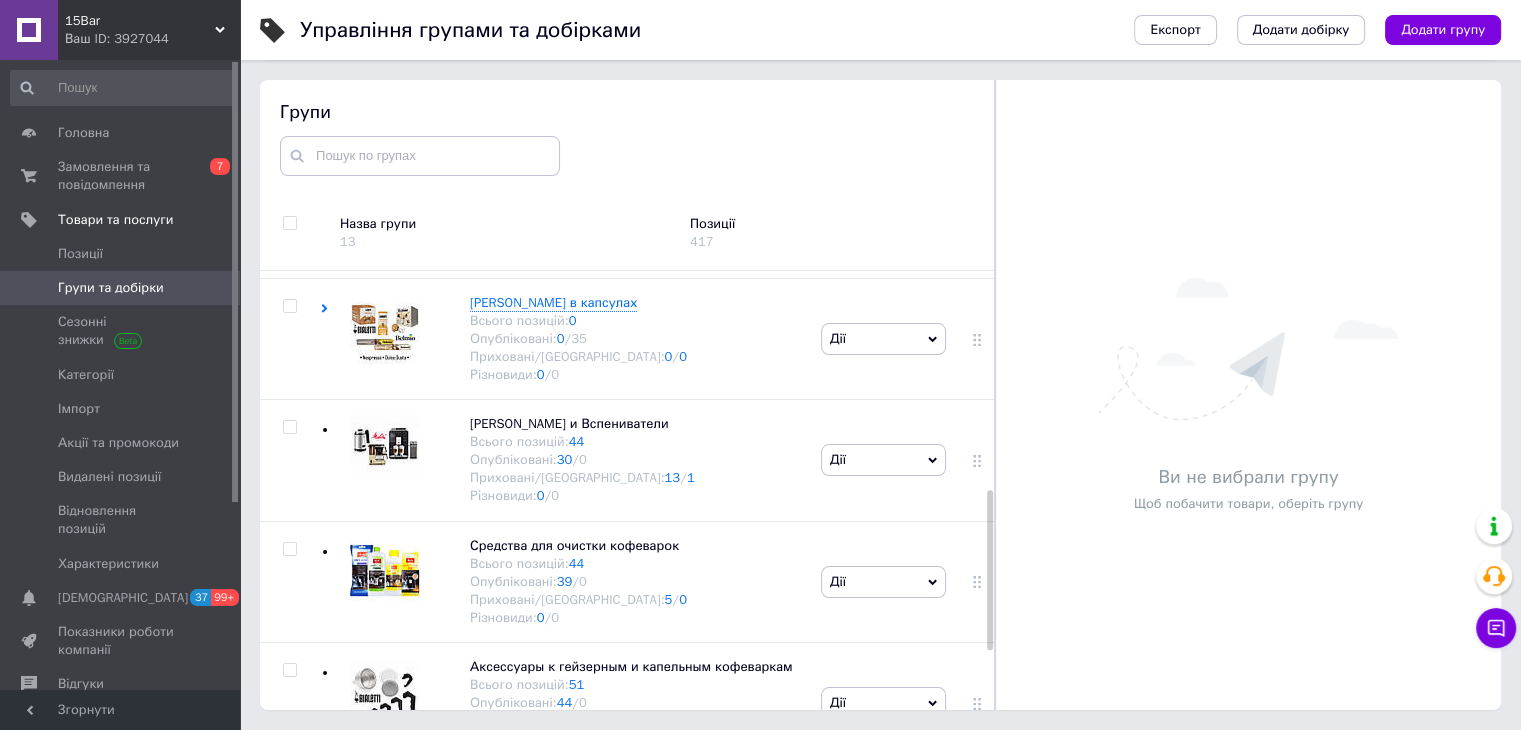 drag, startPoint x: 986, startPoint y: 325, endPoint x: 1005, endPoint y: 542, distance: 217.83022 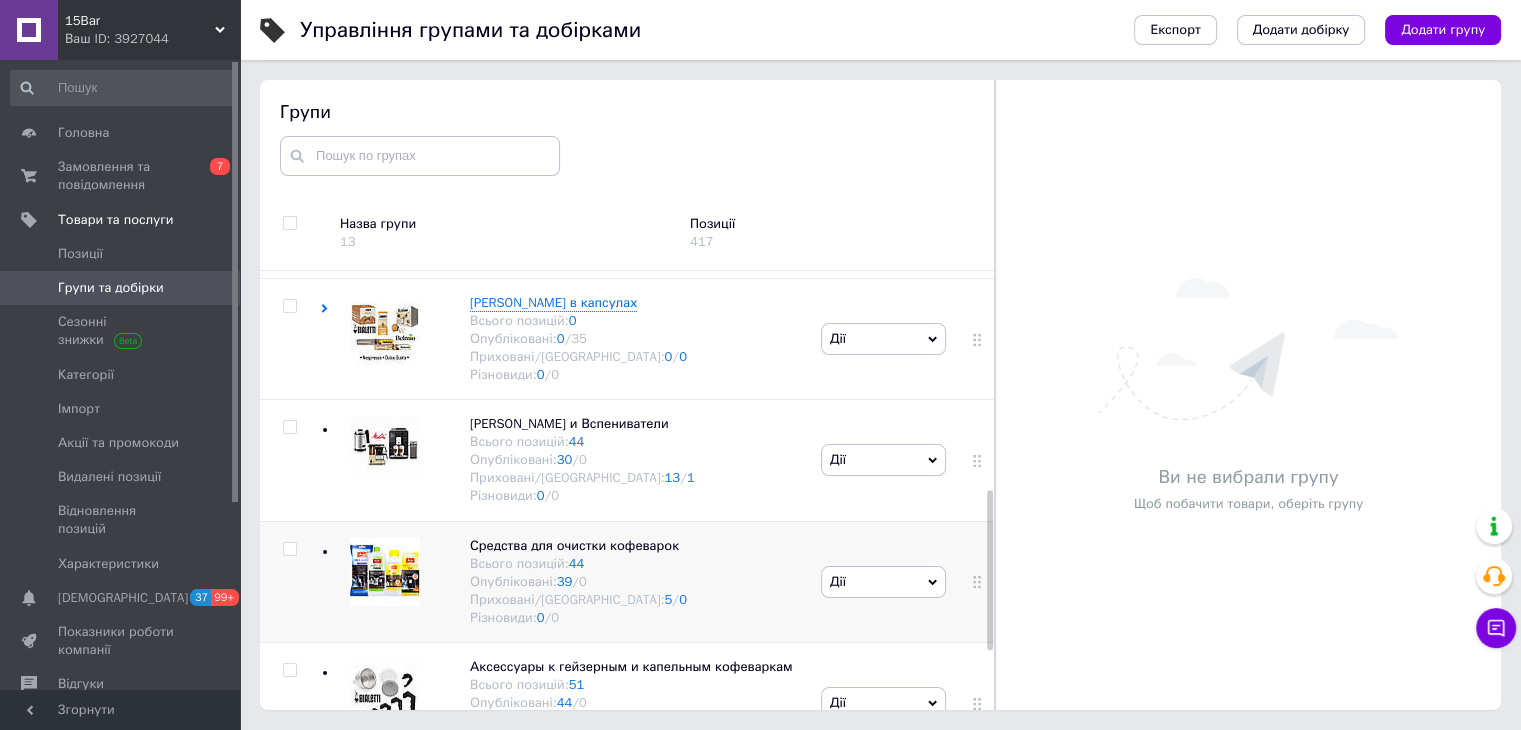 click on "Средства для очистки кофеварок Всього позицій:  44 Опубліковані:  39  /  0 Приховані/Видалені:  5  /  0 Різновиди:  0  /  0" at bounding box center (568, 581) 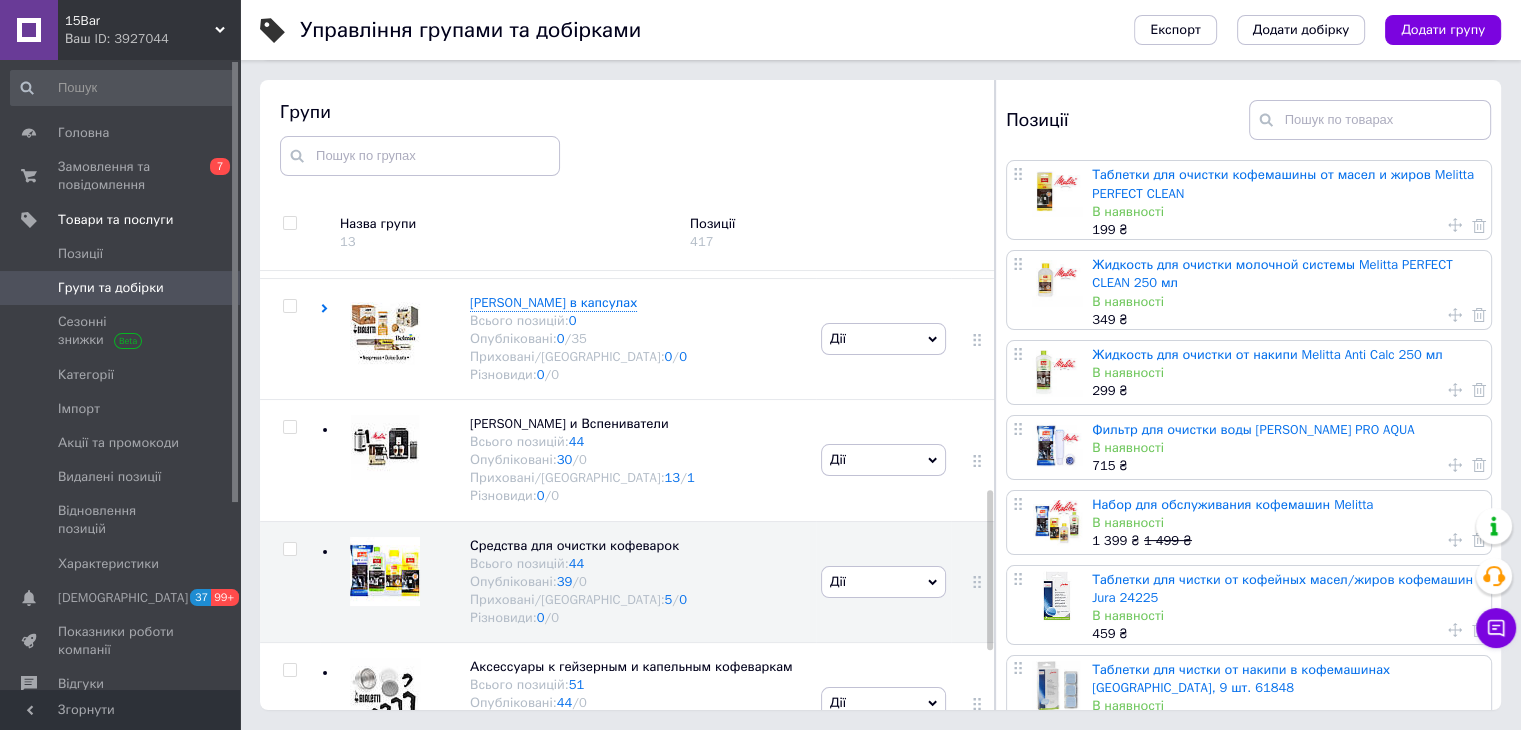 click on "Таблетки для очистки кофемашины от масел и жиров Melitta PERFECT CLEAN В наявності 199   ₴ Жидкость для очистки молочной системы Melitta PERFECT CLEAN 250 мл В наявності 349   ₴ Жидкость для очистки от накипи Melitta Anti Calc 250 мл В наявності 299   ₴ Фильтр для очистки воды Melitta Caffeo PRO AQUA В наявності 715   ₴ Набор для обслуживания кофемашин Melitta В наявності 1 399   ₴   1 499   ₴ Таблетки для чистки от кофейных масел/жиров кофемашин Jura 24225 В наявності 459   ₴ Таблетки для чистки от накипи в кофемашинах Jura, 9 шт. 61848 В наявності 629   ₴   699   ₴ Таблетки для чистки от накипи кофеварок Siemens TZ80002 В наявності 465   ₴" at bounding box center (1251, 1997) 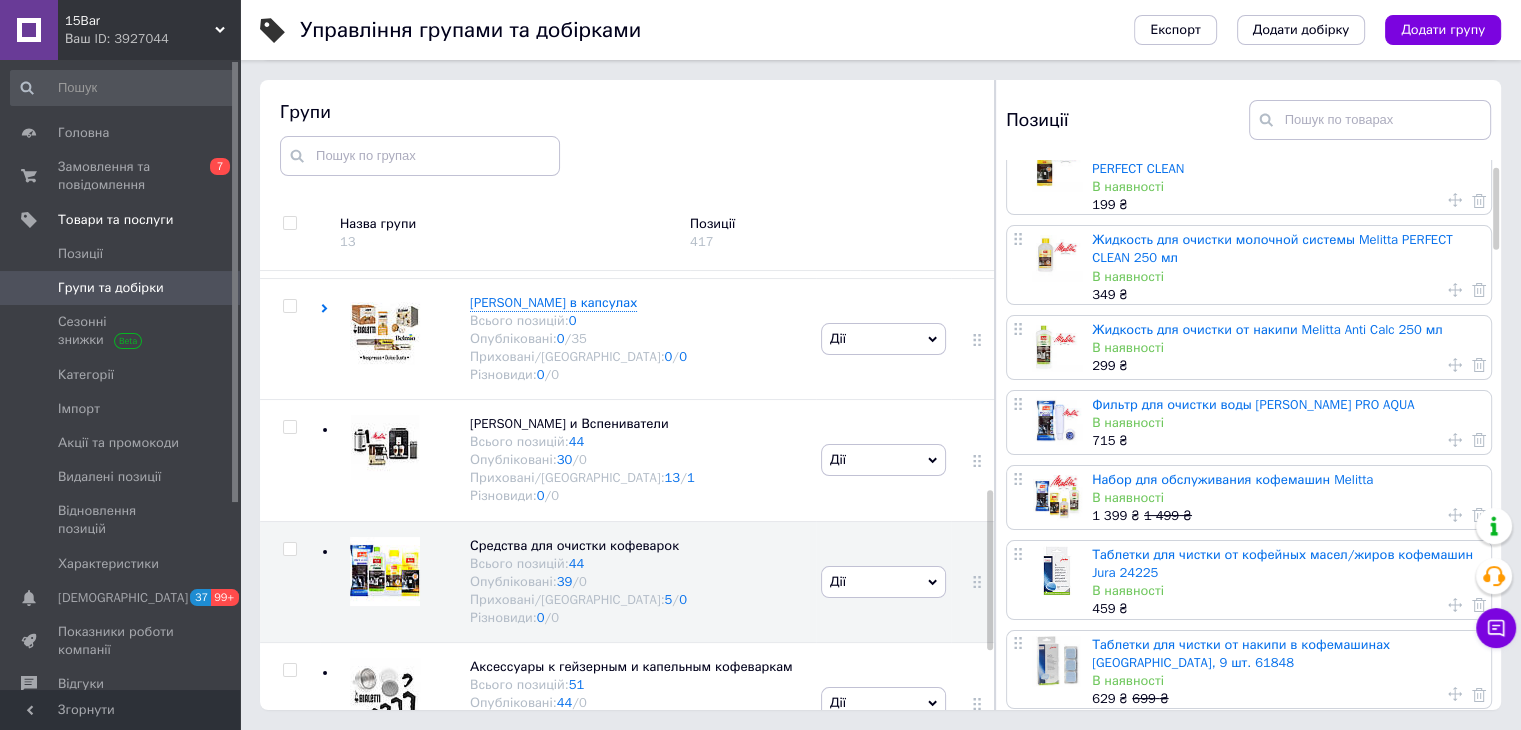 scroll, scrollTop: 40, scrollLeft: 0, axis: vertical 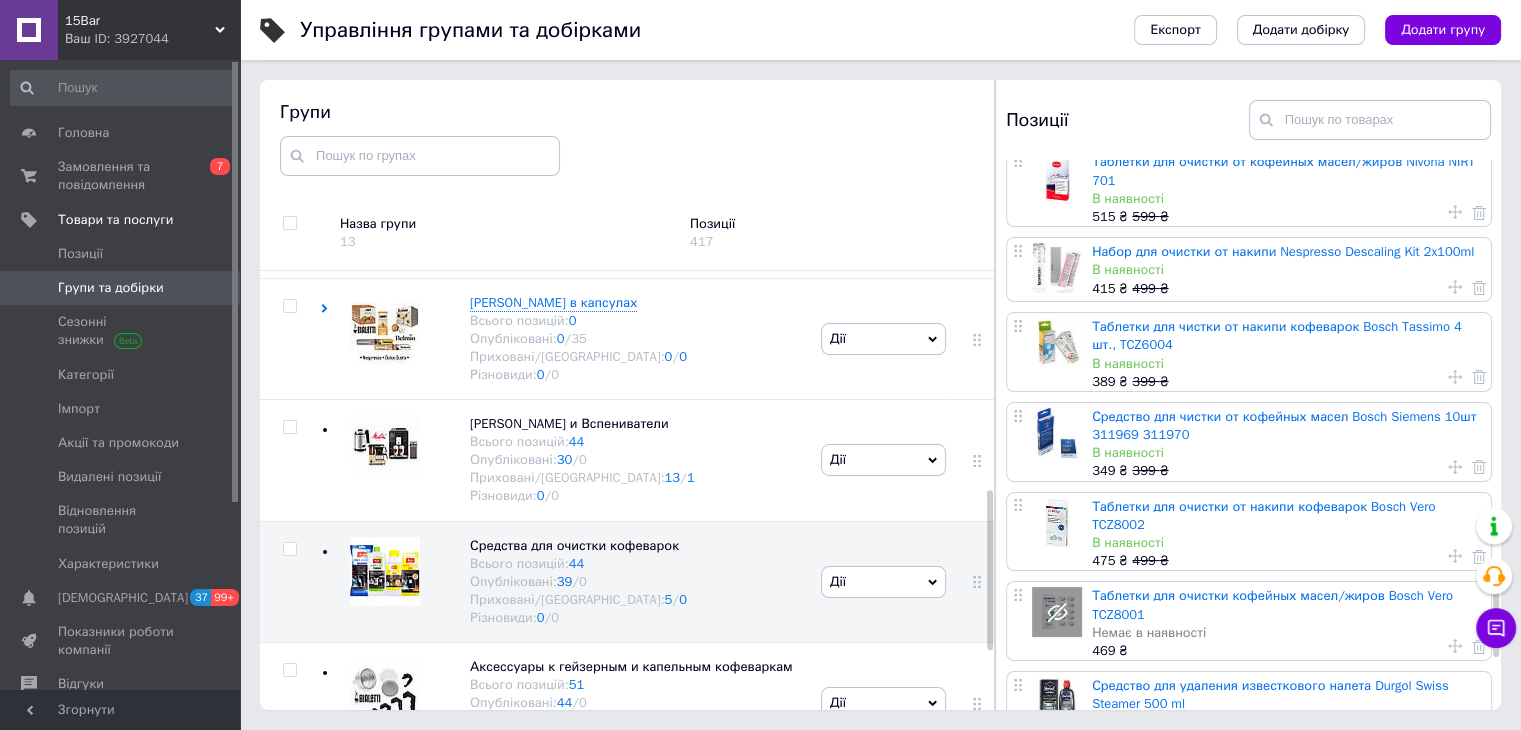 drag, startPoint x: 1493, startPoint y: 215, endPoint x: 1516, endPoint y: 618, distance: 403.6558 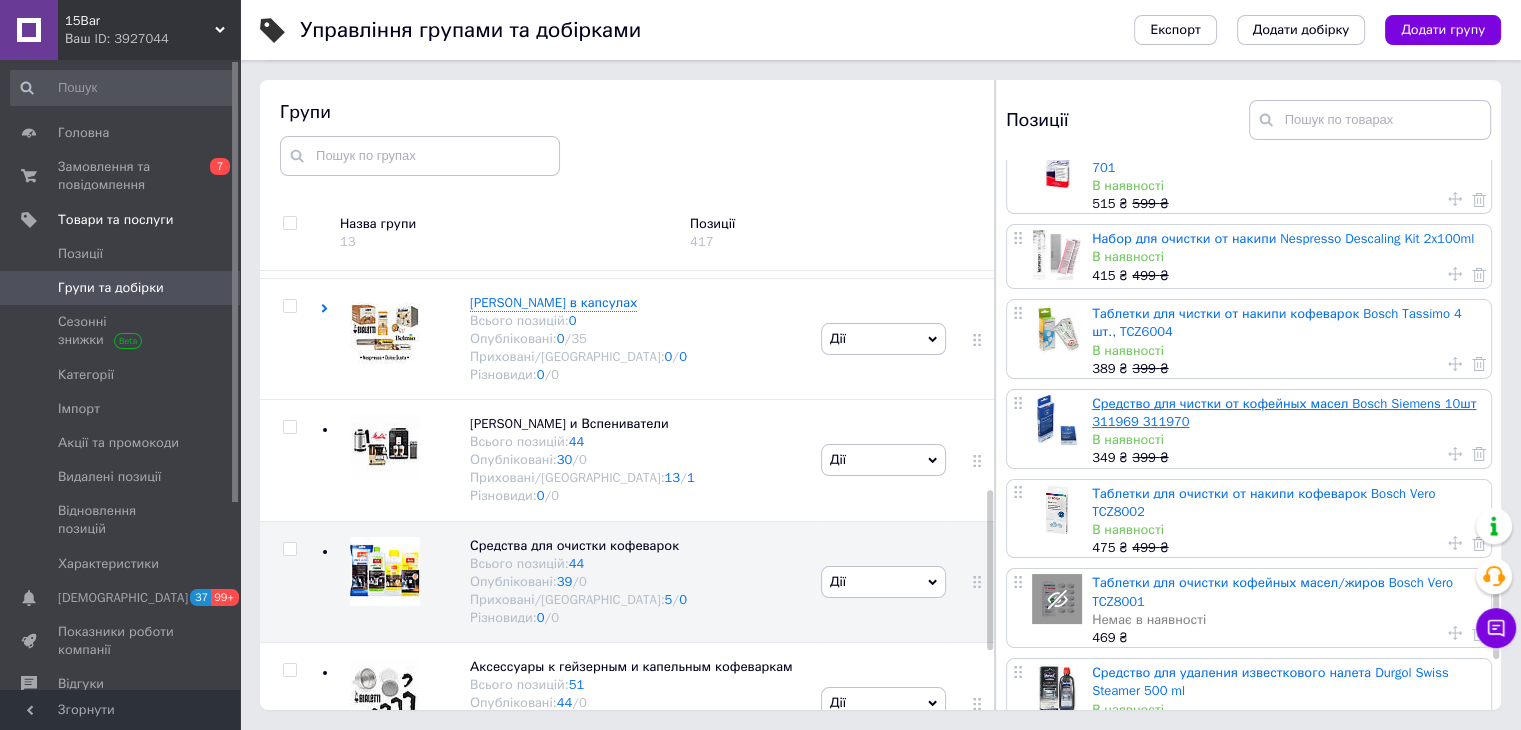 click on "Средство для чистки от кофейных масел Bosch Siemens 10шт 311969 311970" at bounding box center [1284, 412] 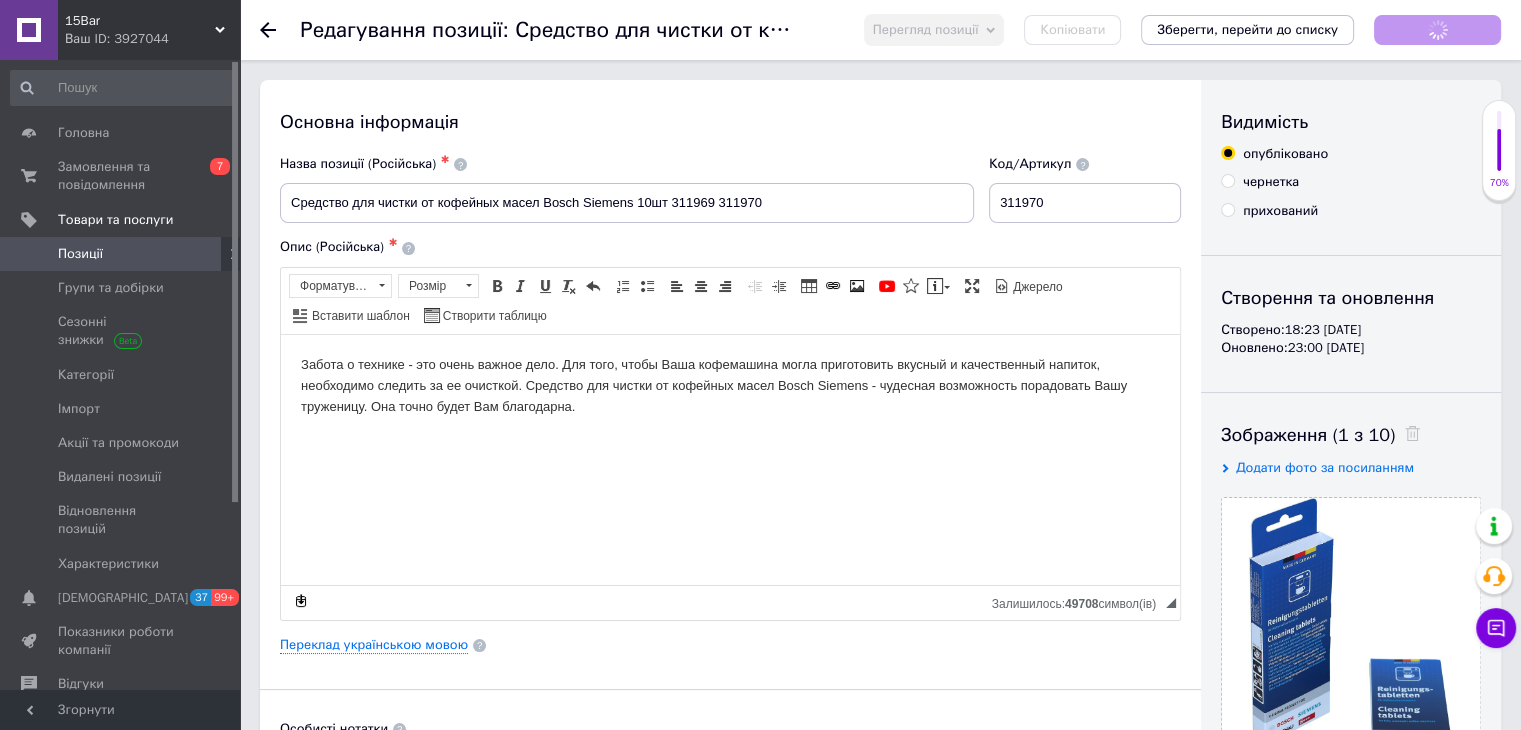 scroll, scrollTop: 0, scrollLeft: 0, axis: both 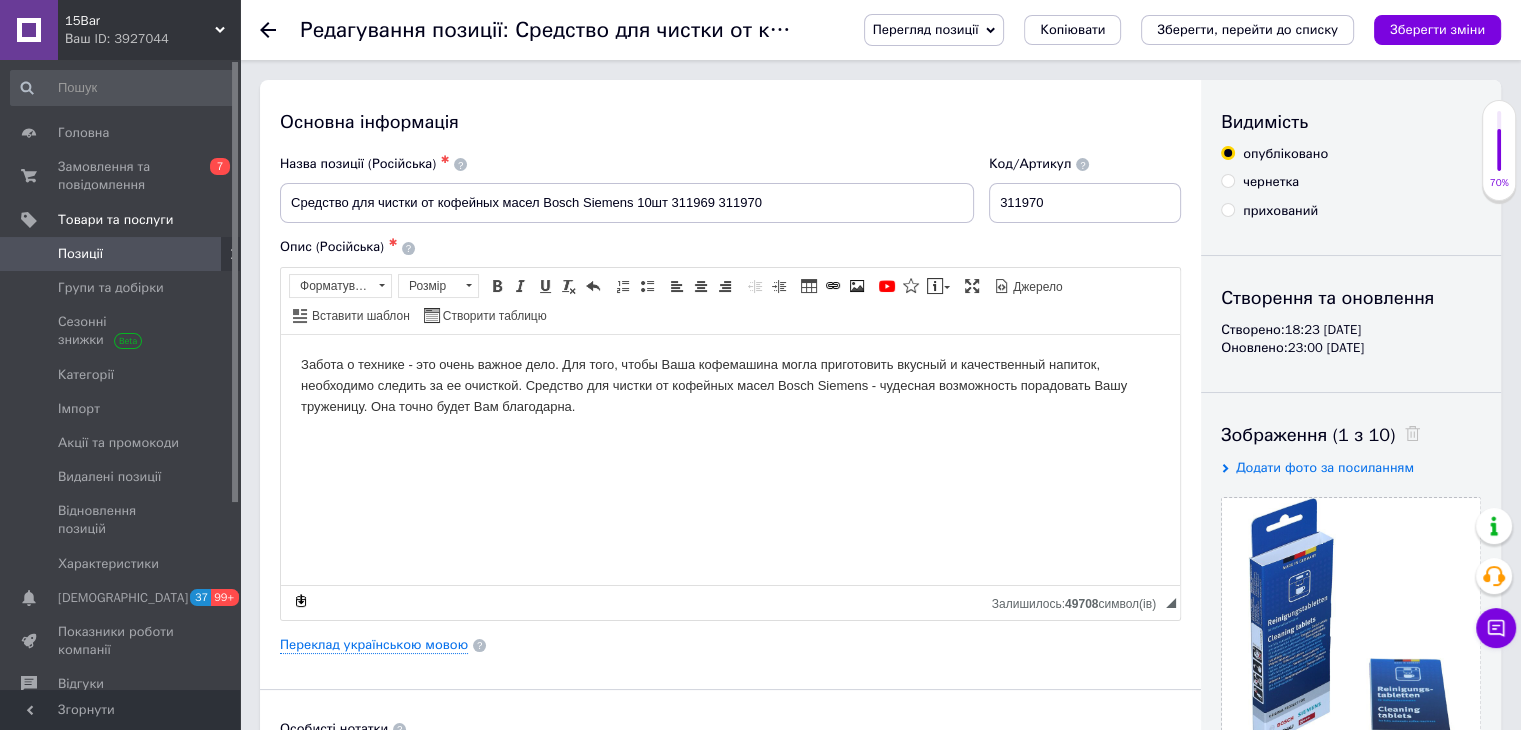 click on "прихований" at bounding box center [1280, 211] 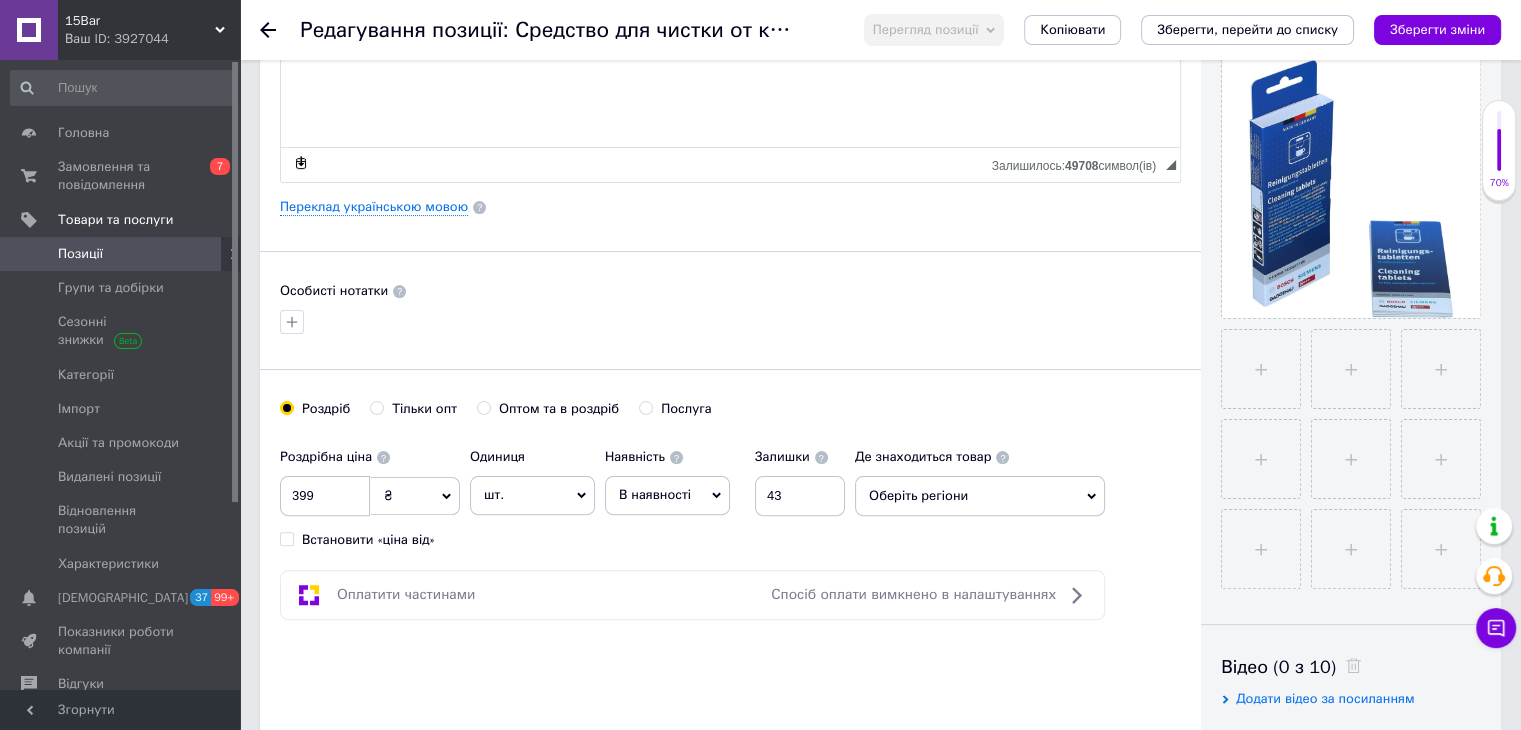 scroll, scrollTop: 452, scrollLeft: 0, axis: vertical 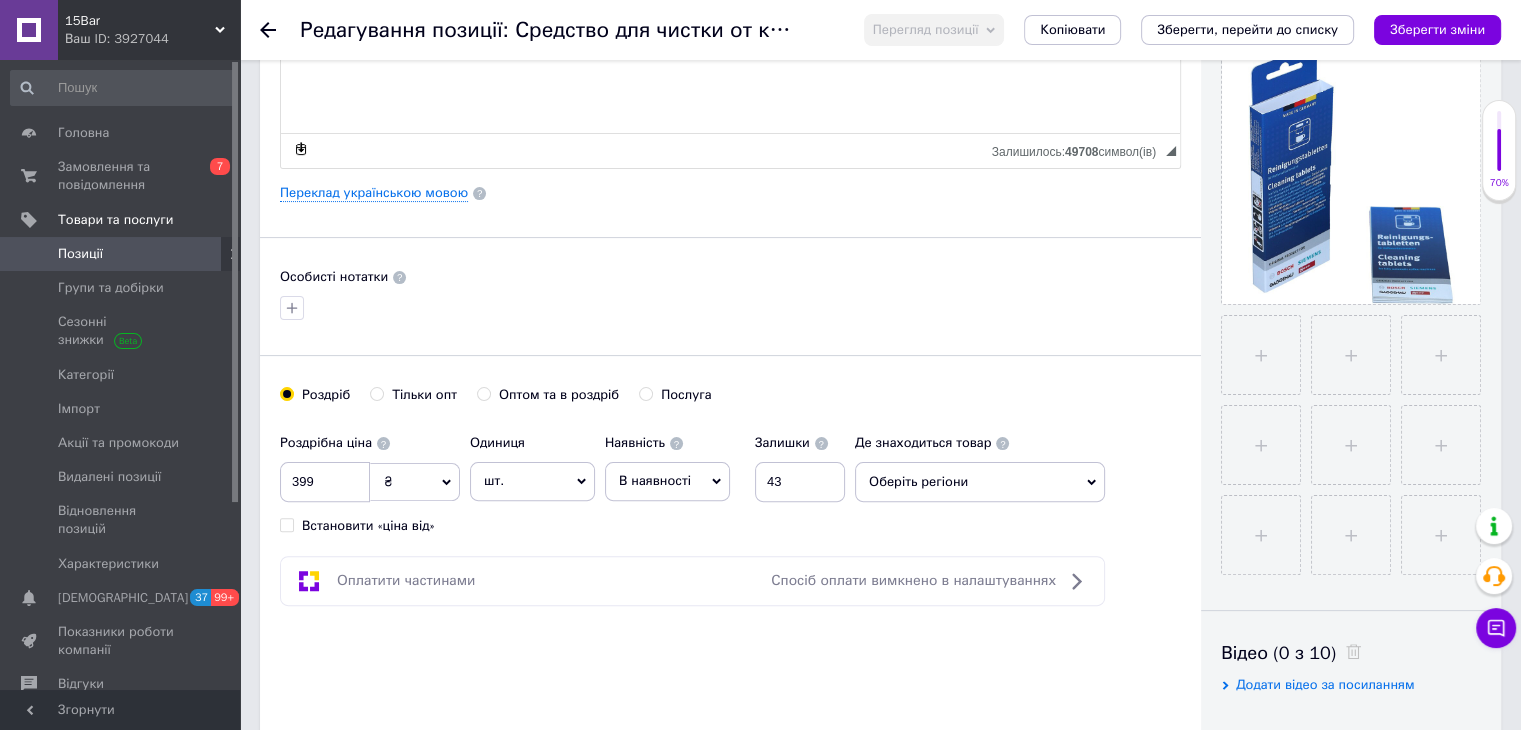 click on "В наявності" at bounding box center (655, 480) 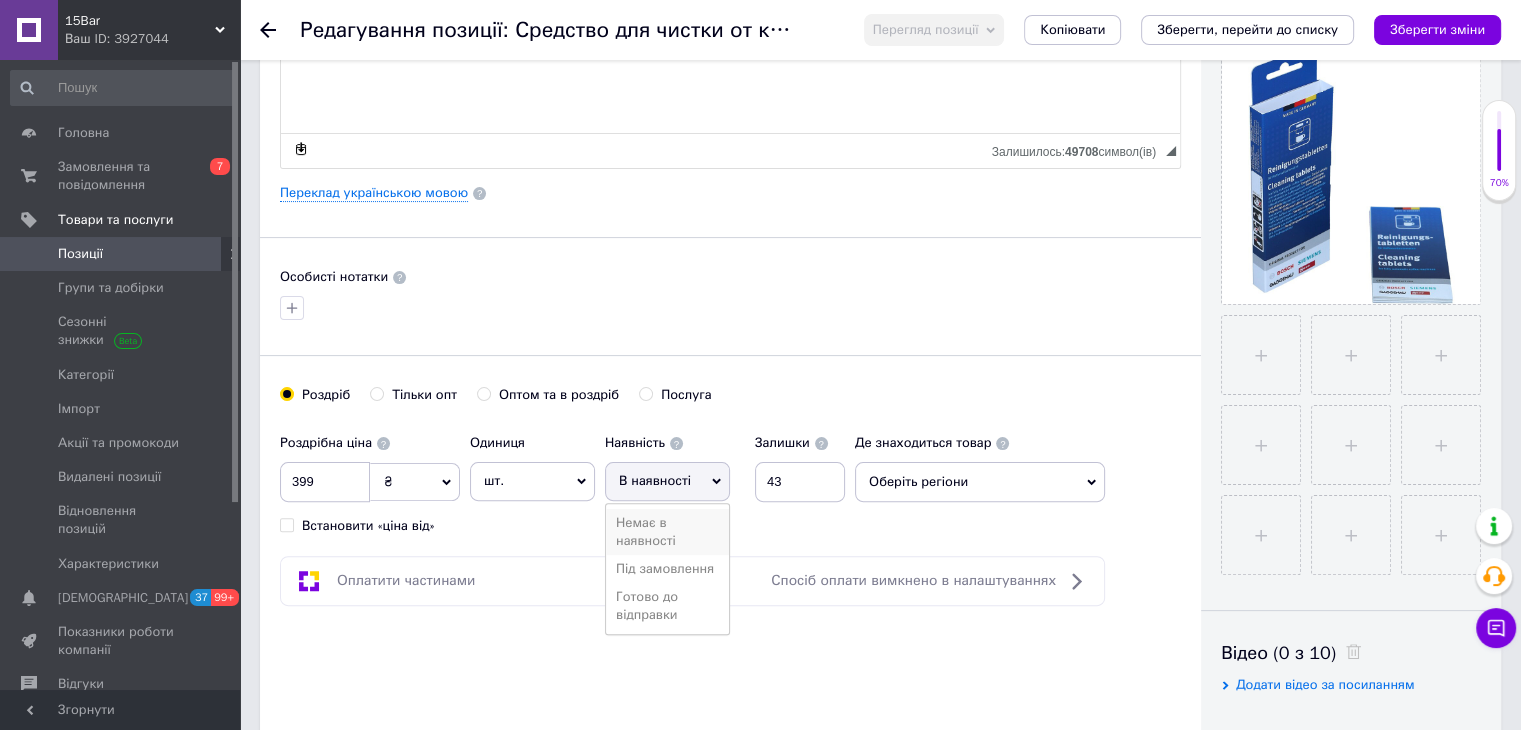click on "Немає в наявності" at bounding box center (667, 532) 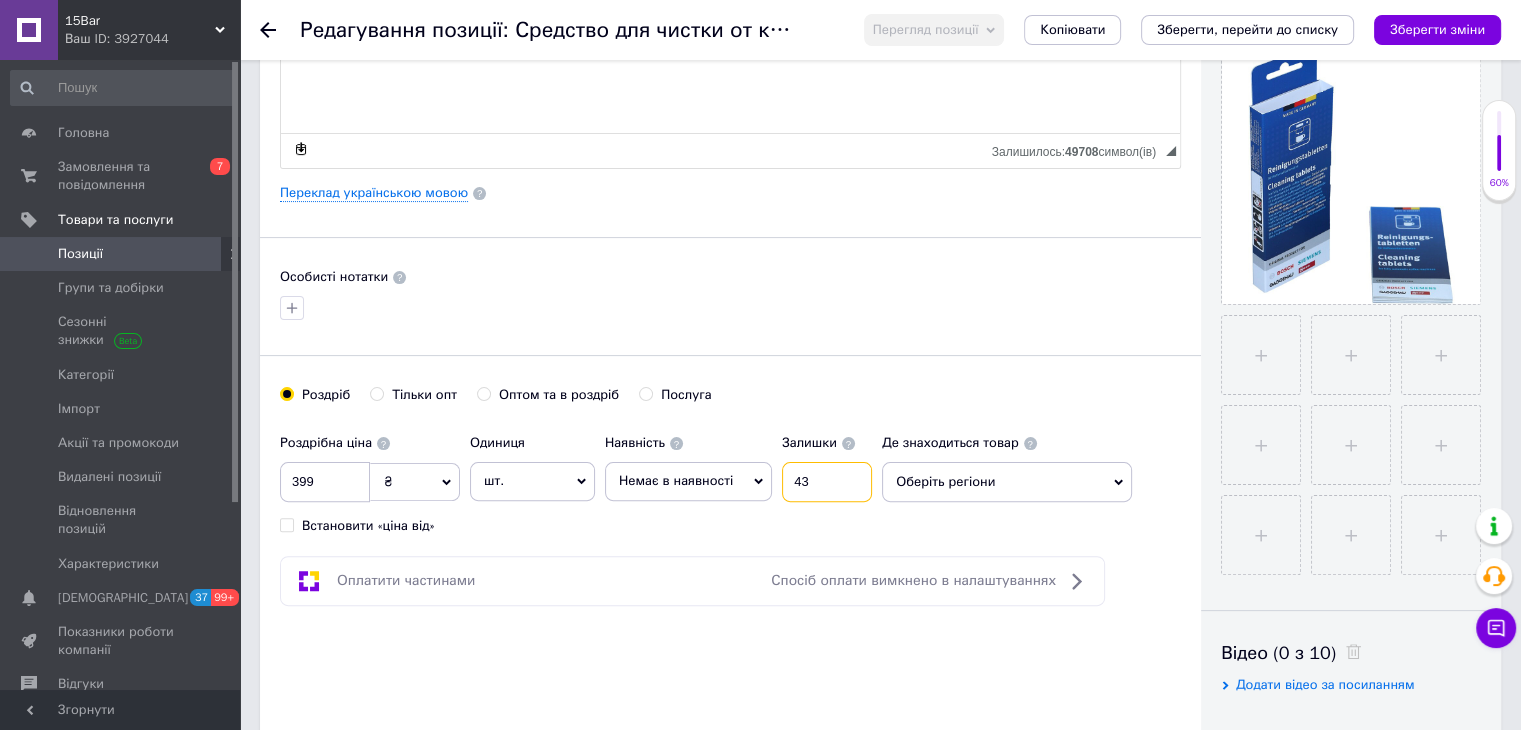 click on "43" at bounding box center [827, 482] 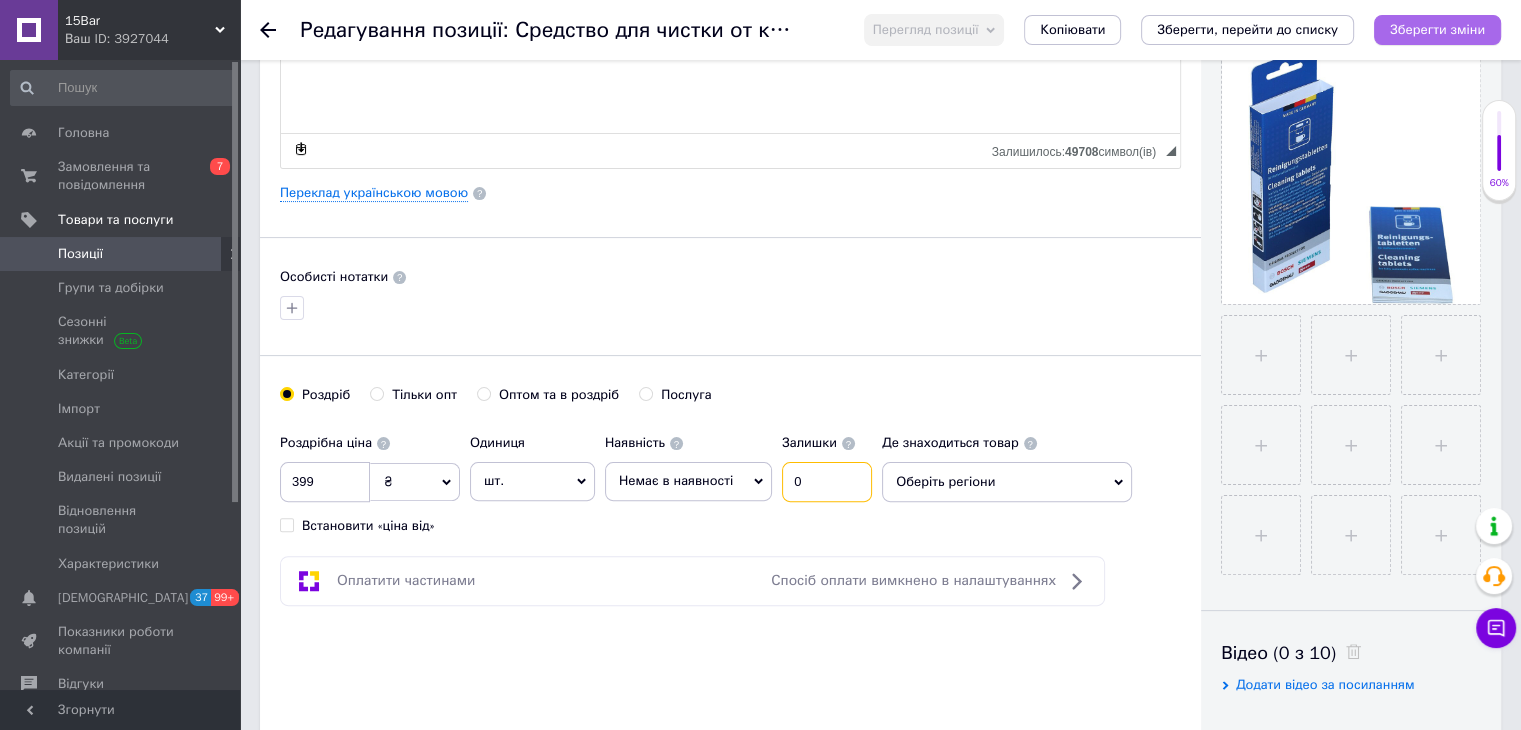 type on "0" 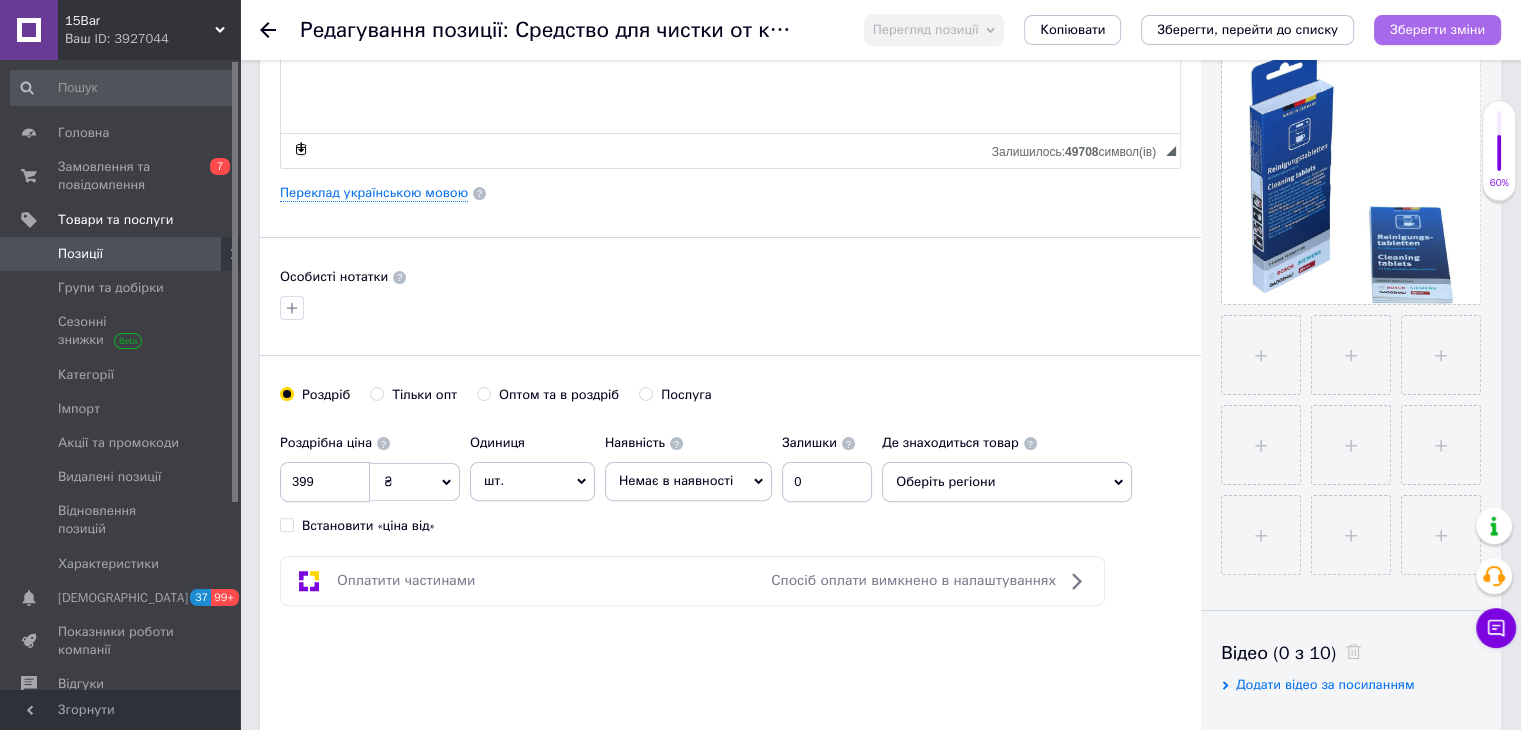 click on "Зберегти зміни" at bounding box center (1437, 29) 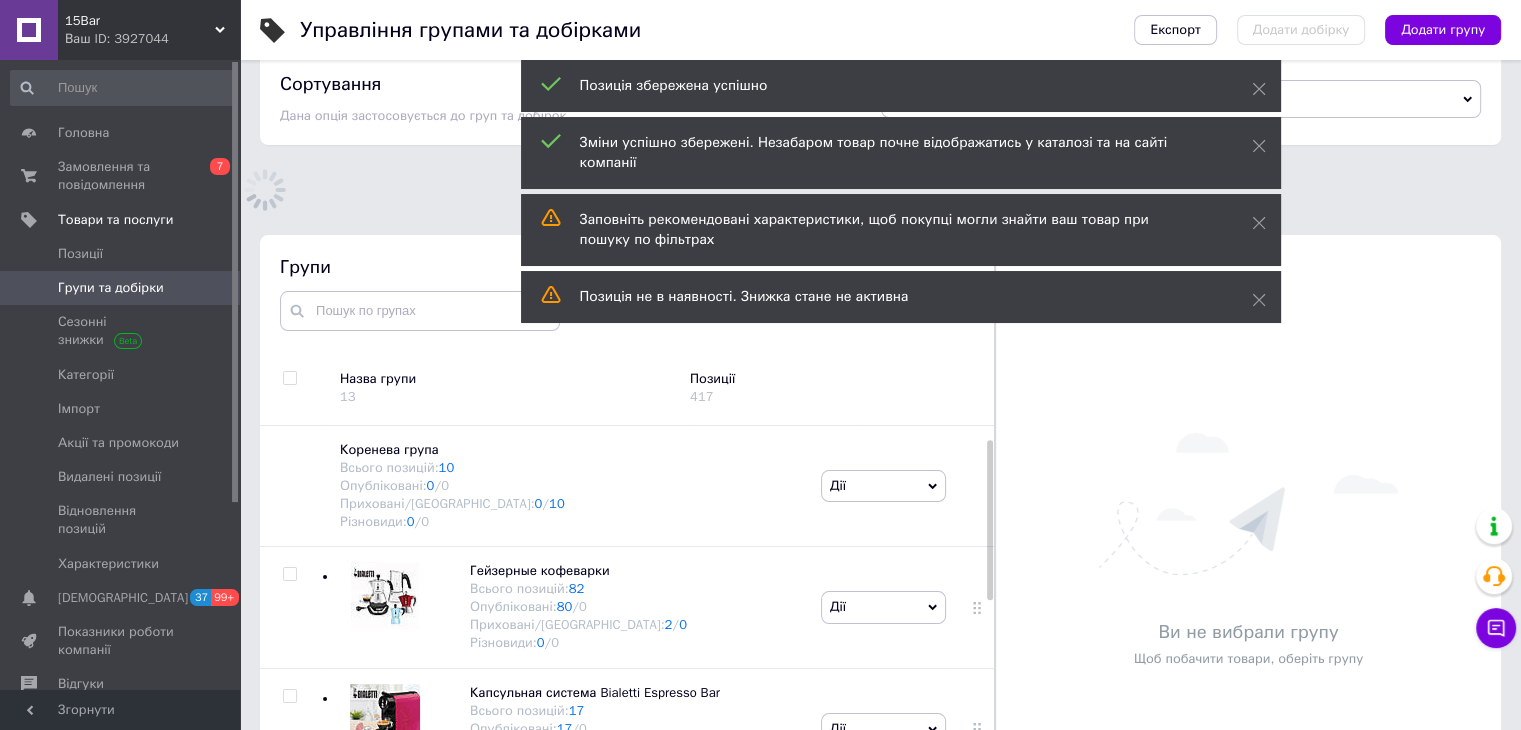 scroll, scrollTop: 116, scrollLeft: 0, axis: vertical 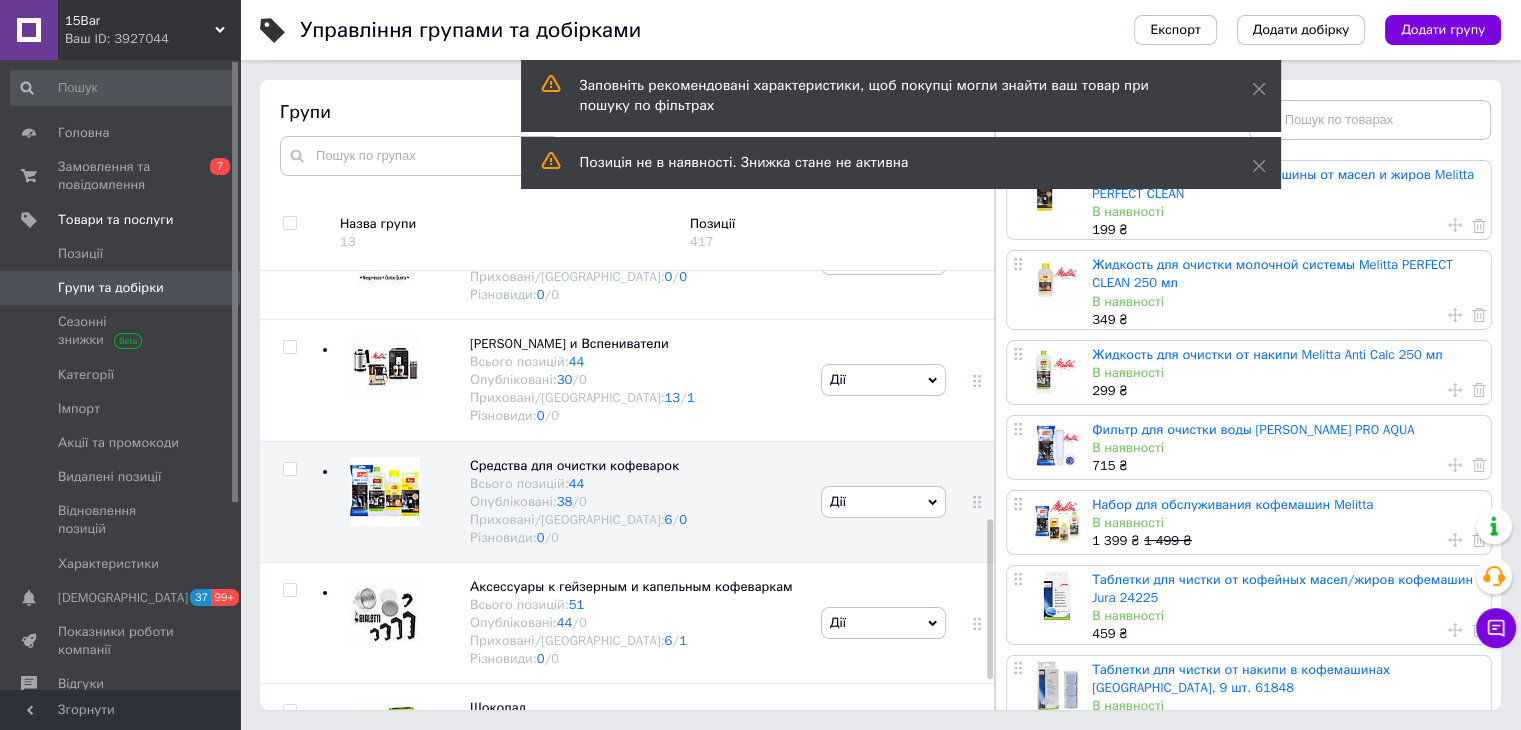 click on "Таблетки для очистки кофемашины от масел и жиров Melitta PERFECT CLEAN В наявності 199   ₴ Жидкость для очистки молочной системы Melitta PERFECT CLEAN 250 мл В наявності 349   ₴ Жидкость для очистки от накипи Melitta Anti Calc 250 мл В наявності 299   ₴ Фильтр для очистки воды Melitta Caffeo PRO AQUA В наявності 715   ₴ Набор для обслуживания кофемашин Melitta В наявності 1 399   ₴   1 499   ₴ Таблетки для чистки от кофейных масел/жиров кофемашин Jura 24225 В наявності 459   ₴ Таблетки для чистки от накипи в кофемашинах Jura, 9 шт. 61848 В наявності 629   ₴   699   ₴ Таблетки для чистки от накипи кофеварок Siemens TZ80002 В наявності 465   ₴" at bounding box center [1251, 1997] 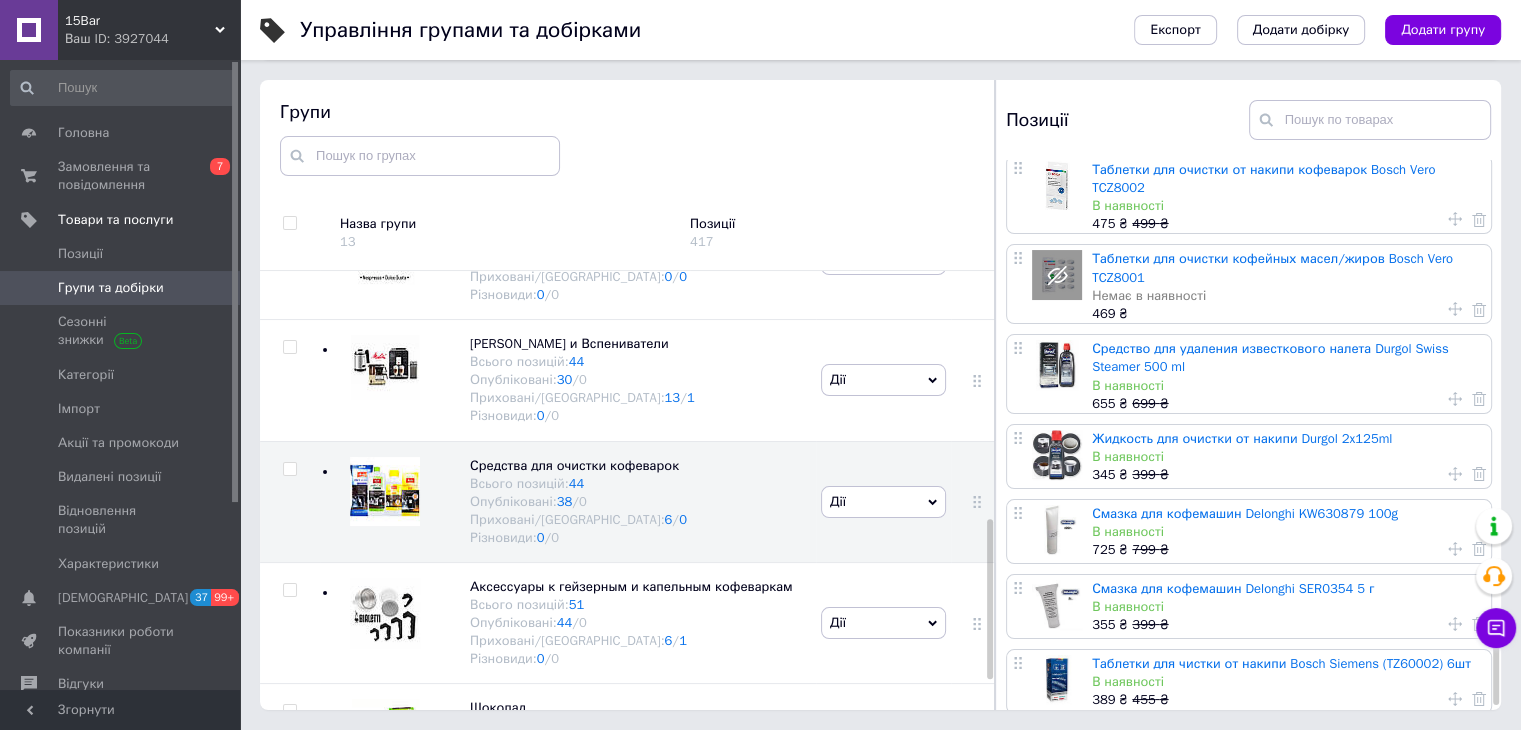 scroll, scrollTop: 3126, scrollLeft: 0, axis: vertical 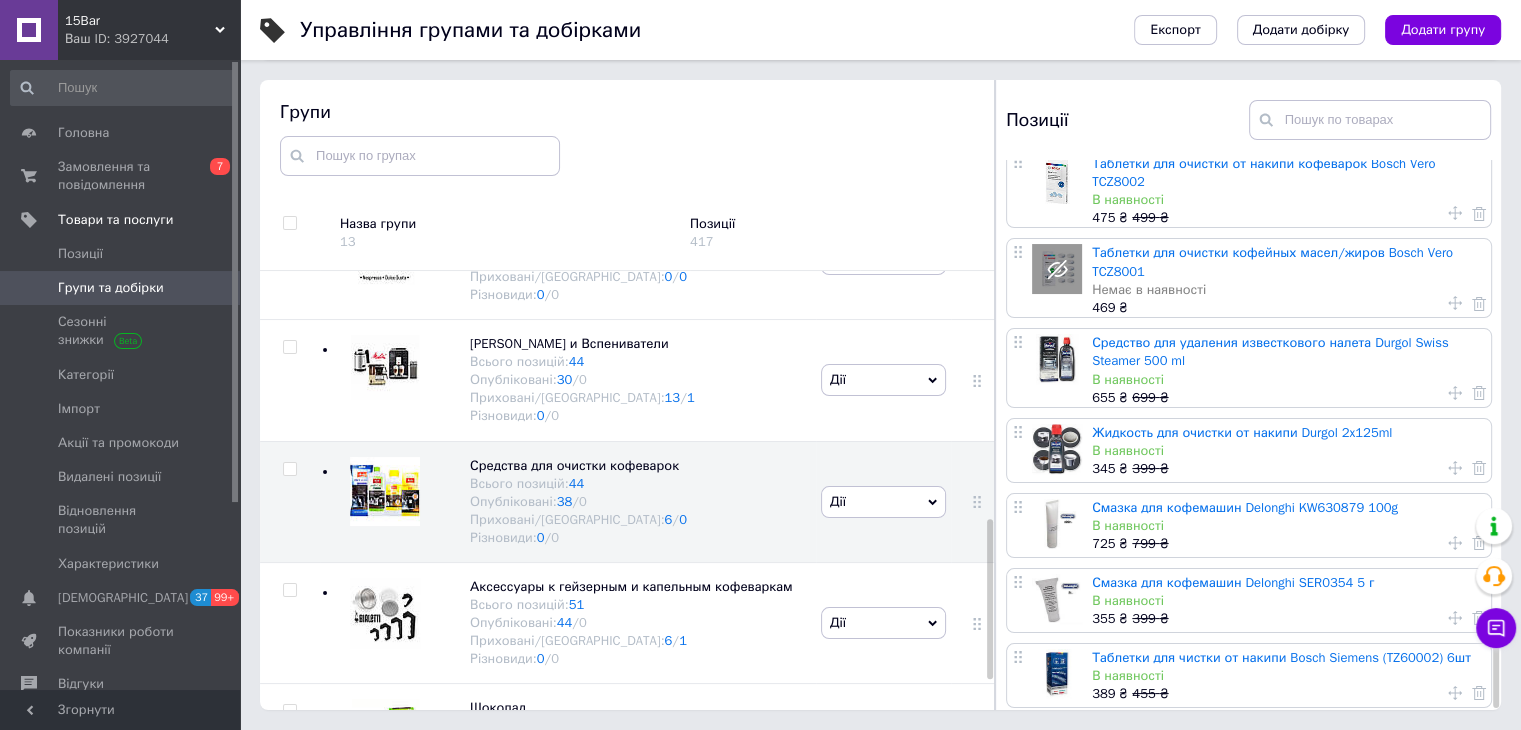 drag, startPoint x: 1495, startPoint y: 224, endPoint x: 1535, endPoint y: 699, distance: 476.68124 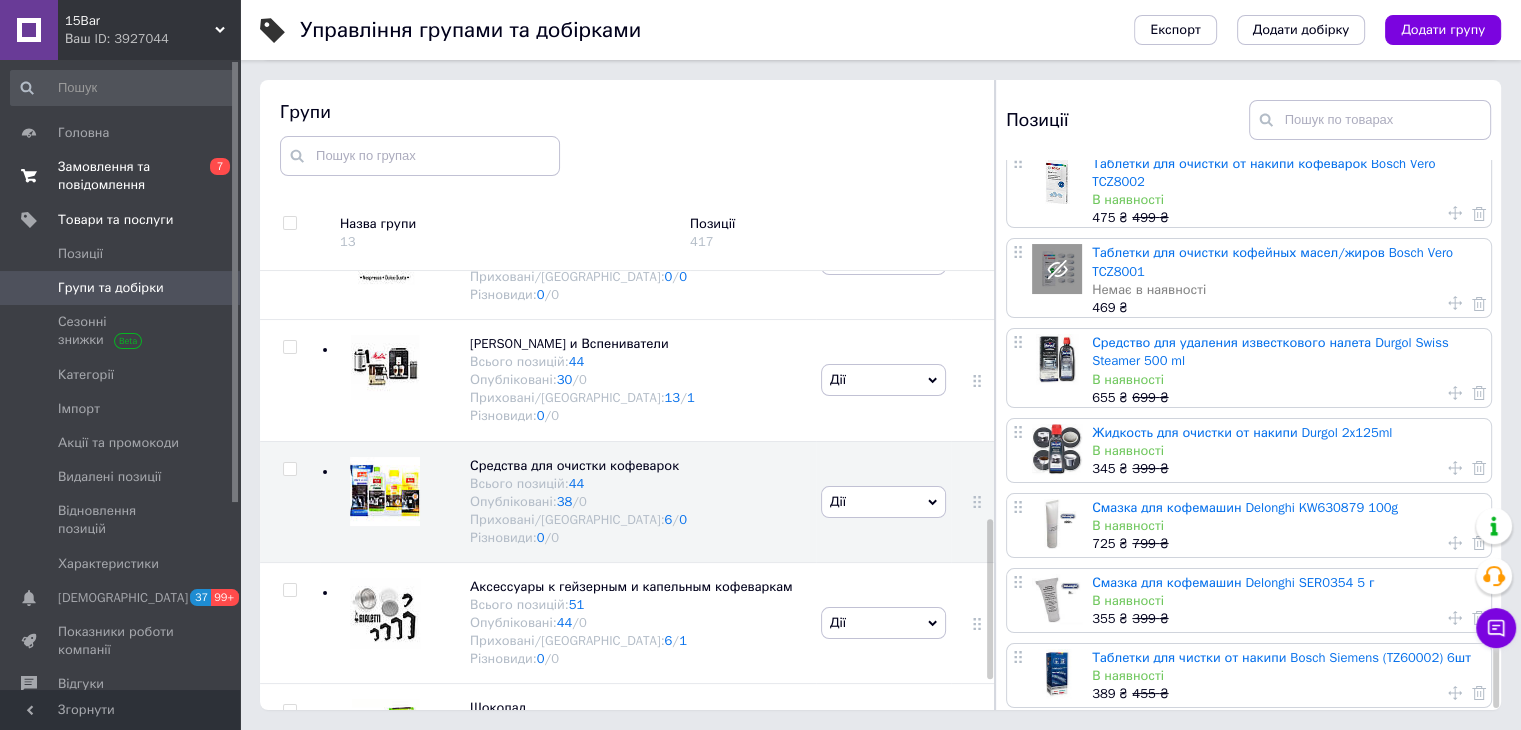 click on "Замовлення та повідомлення" at bounding box center (121, 176) 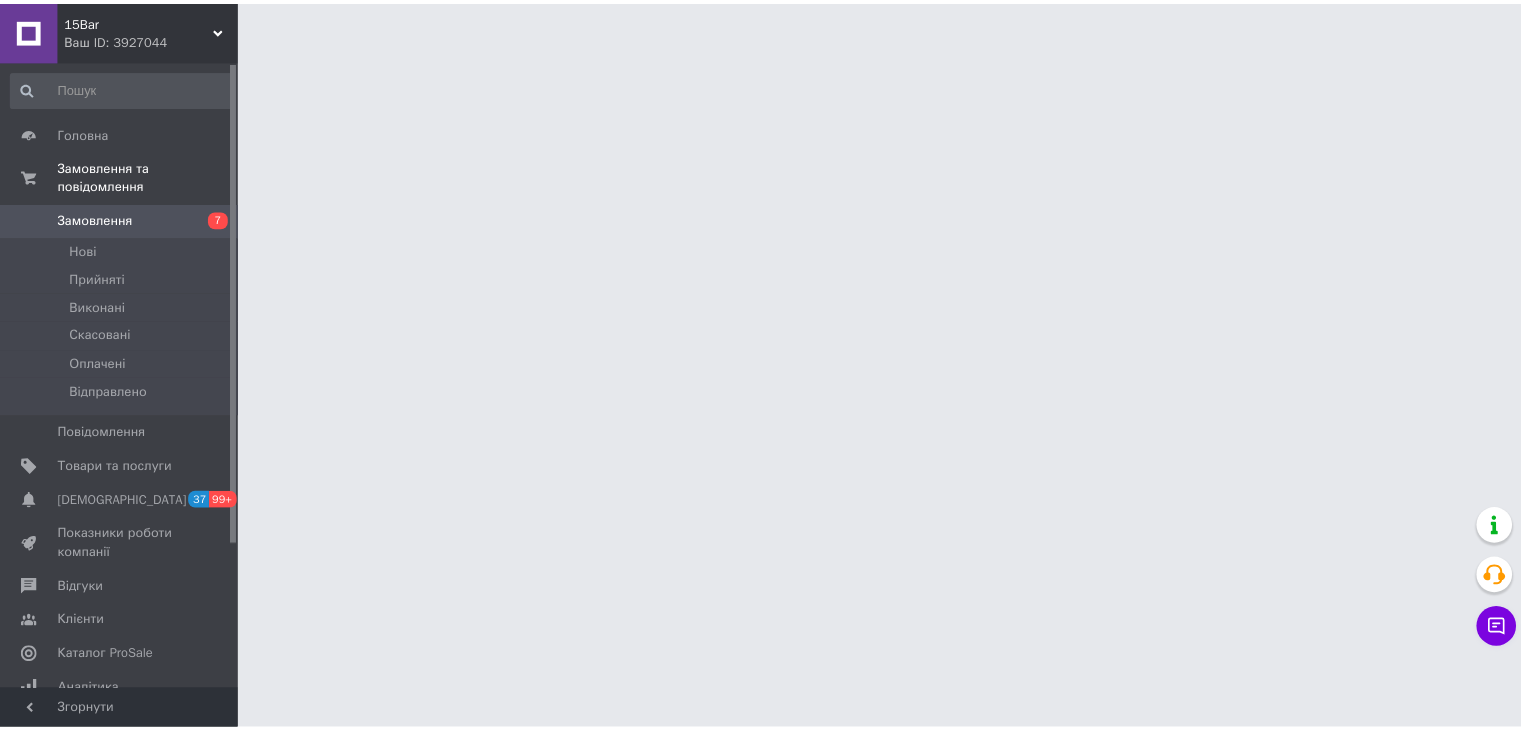 scroll, scrollTop: 0, scrollLeft: 0, axis: both 